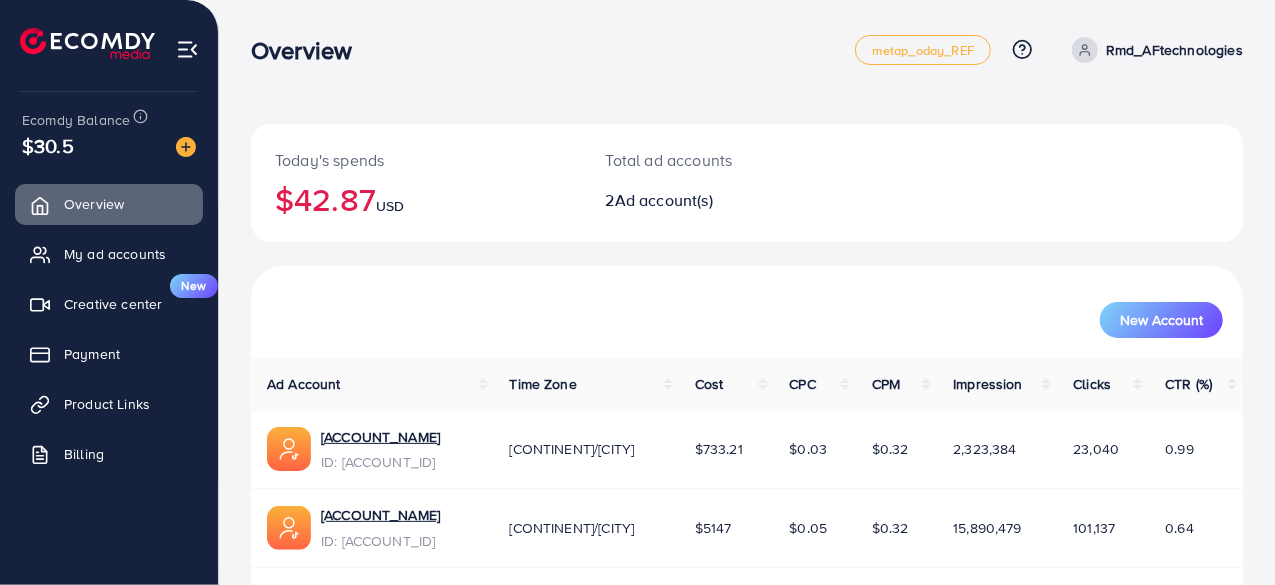 scroll, scrollTop: 66, scrollLeft: 0, axis: vertical 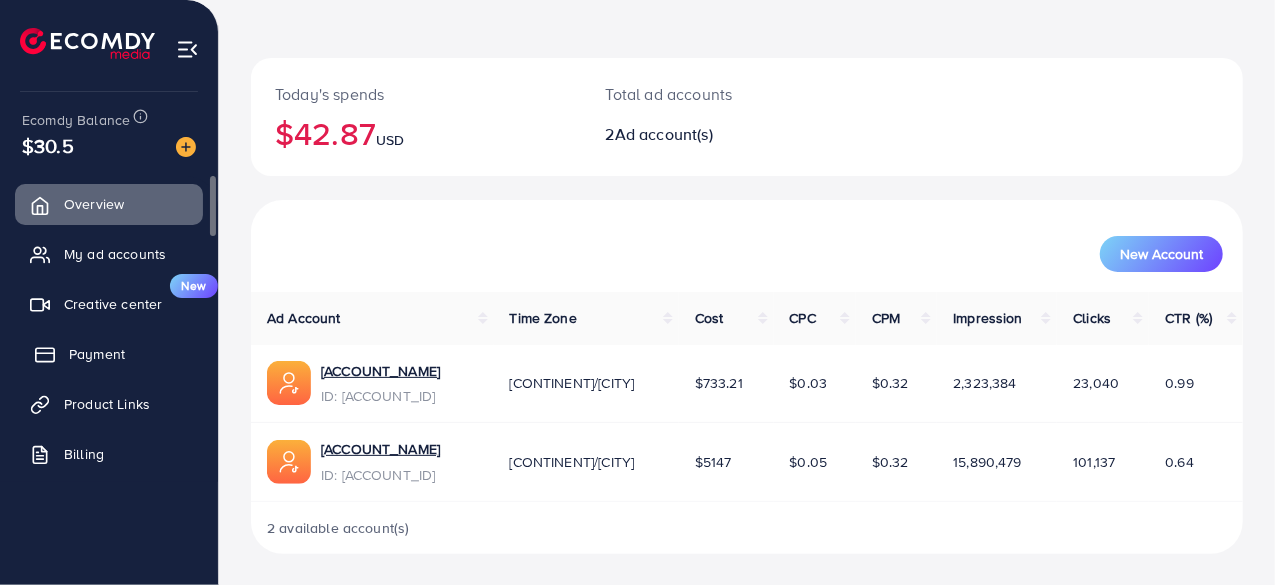 click on "Payment" at bounding box center [109, 354] 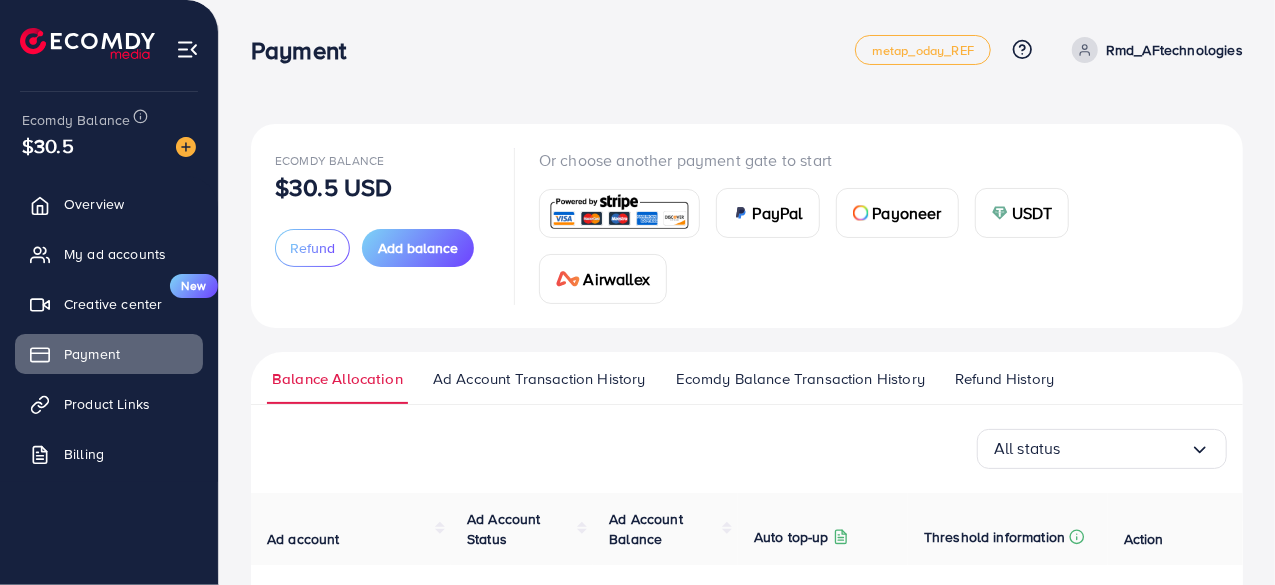 scroll, scrollTop: 100, scrollLeft: 0, axis: vertical 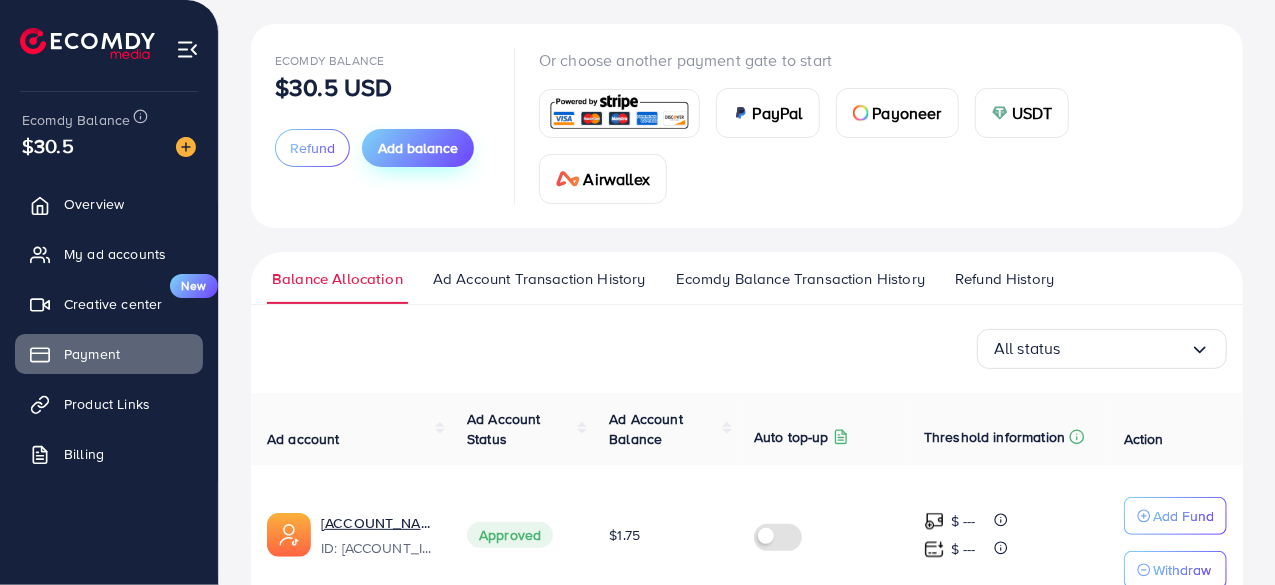 click on "Add balance" at bounding box center [418, 148] 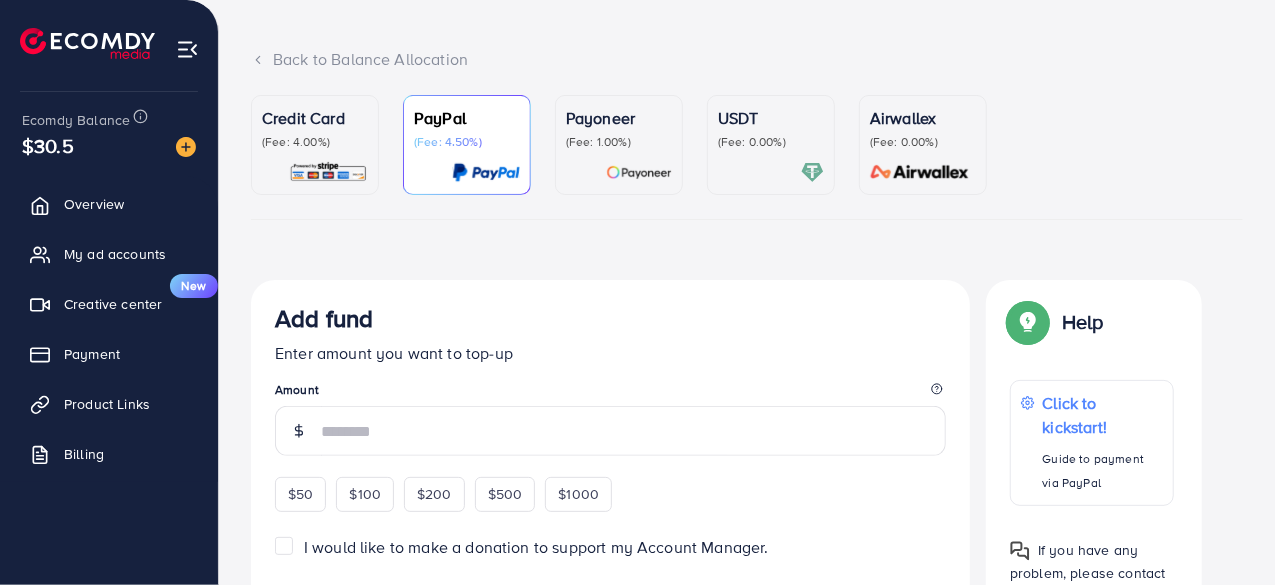 scroll, scrollTop: 0, scrollLeft: 0, axis: both 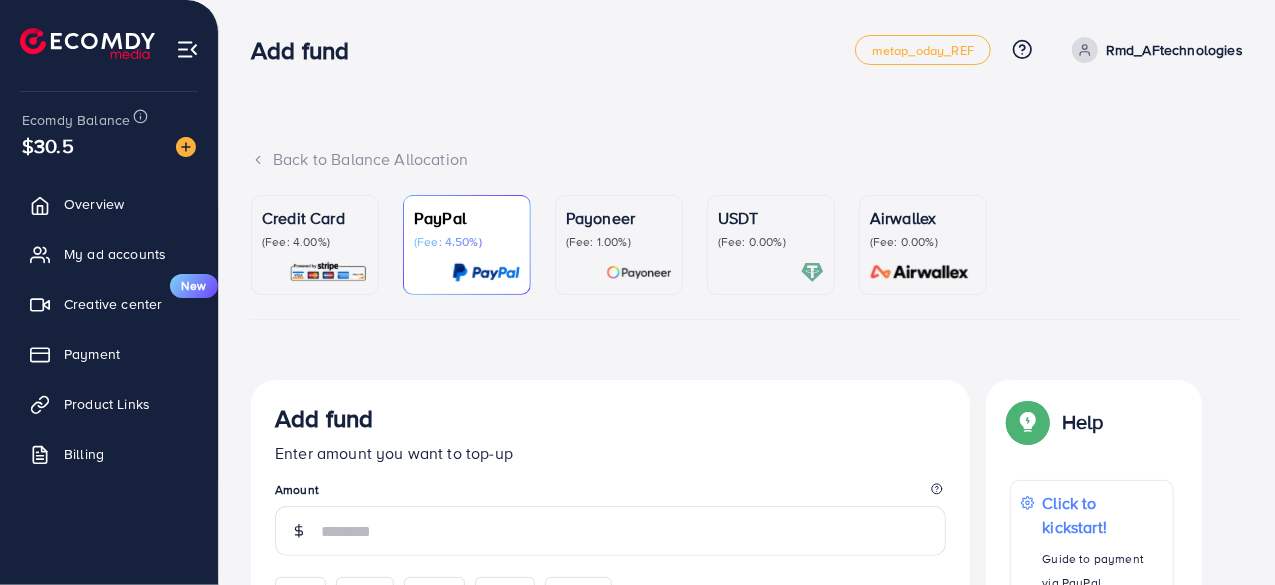 click on "Credit Card   (Fee: 4.00%)" at bounding box center [315, 245] 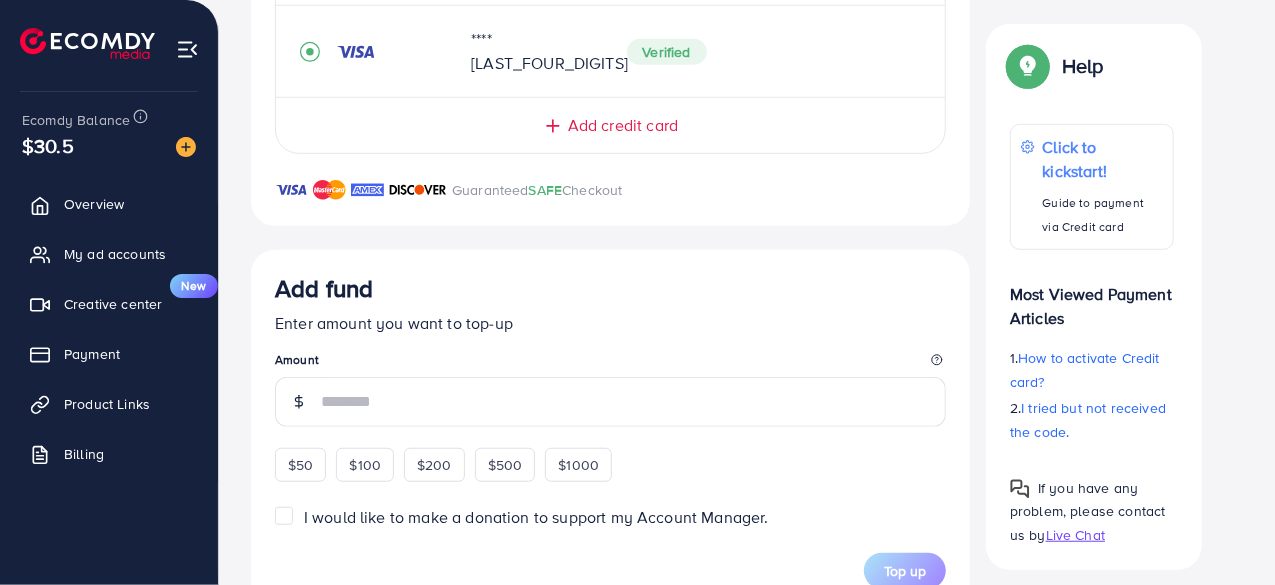 scroll, scrollTop: 600, scrollLeft: 0, axis: vertical 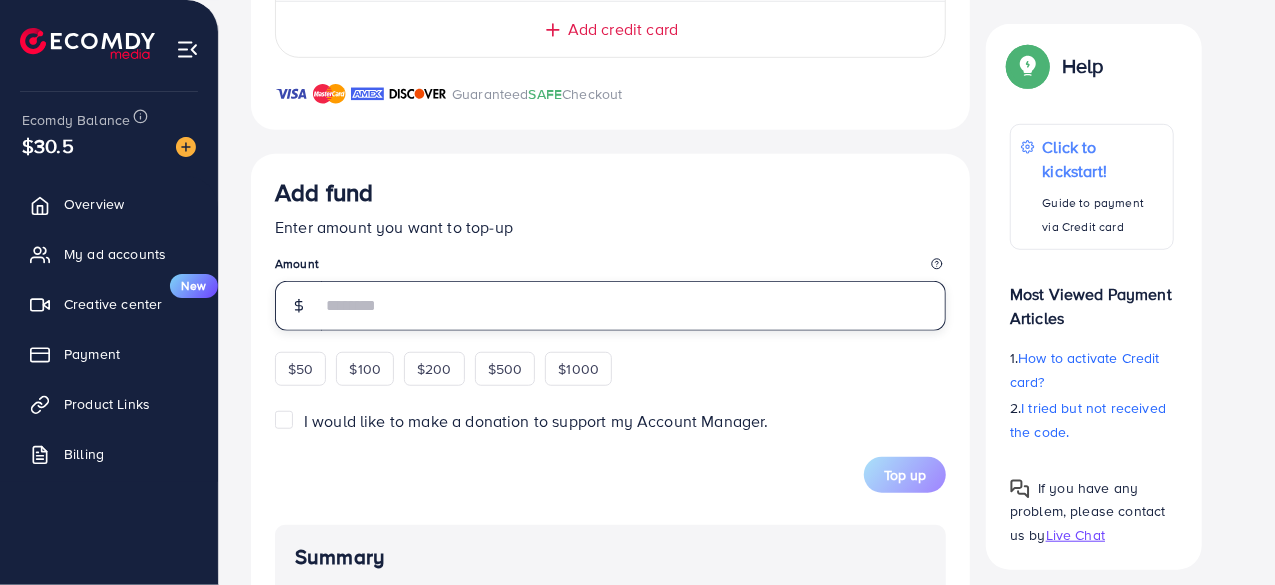 click at bounding box center (633, 306) 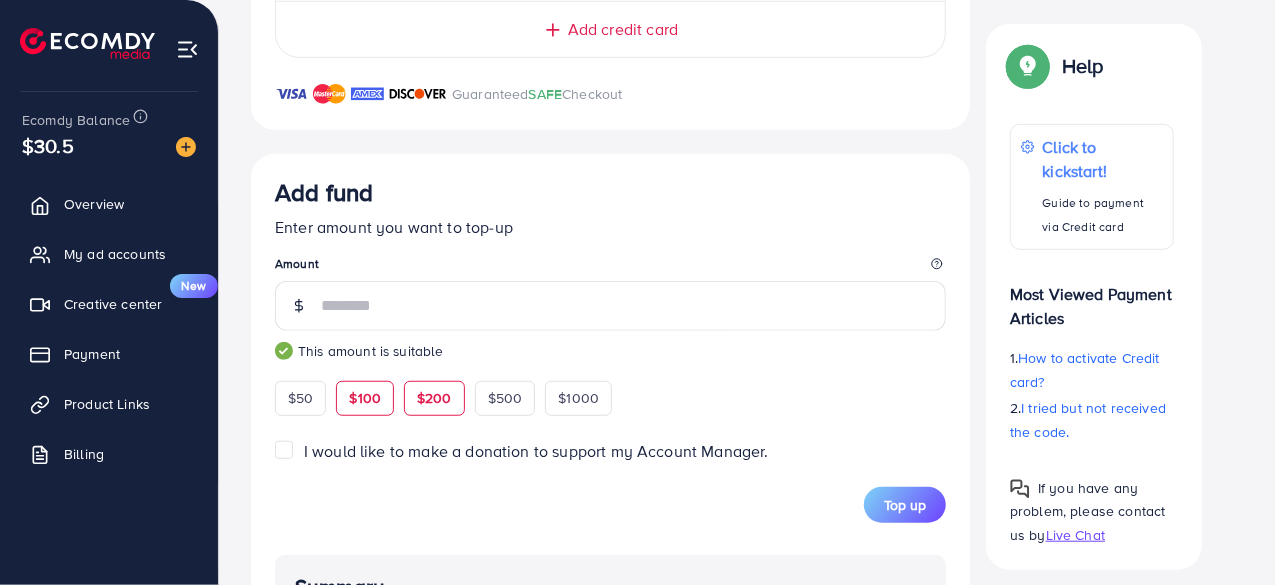click on "$200" at bounding box center [434, 398] 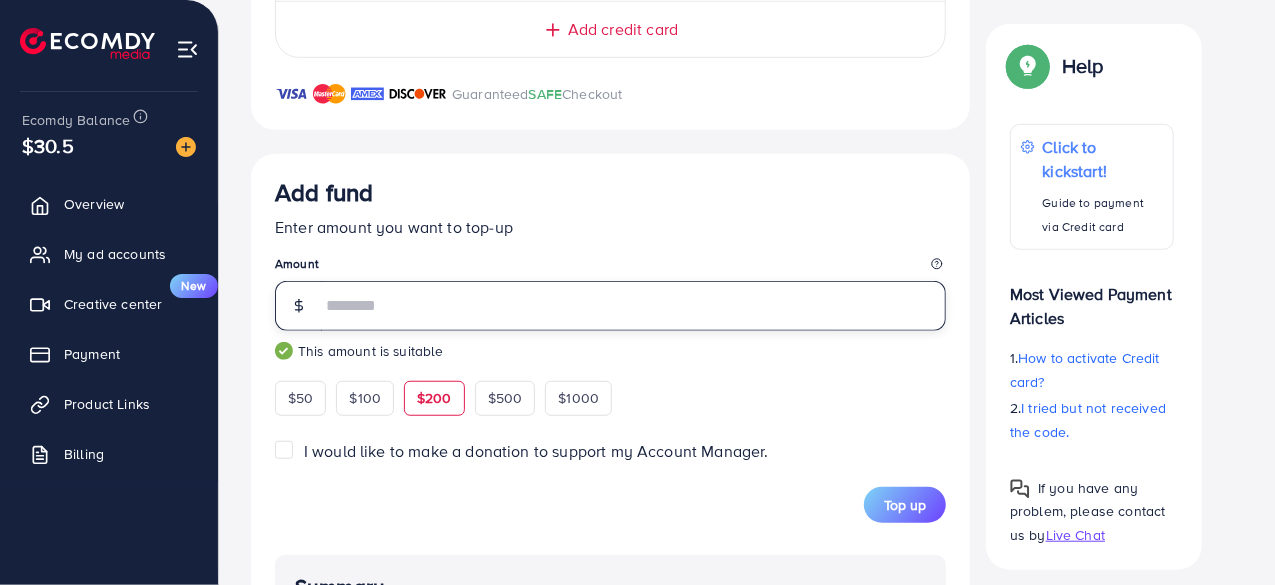 click on "***" at bounding box center (633, 306) 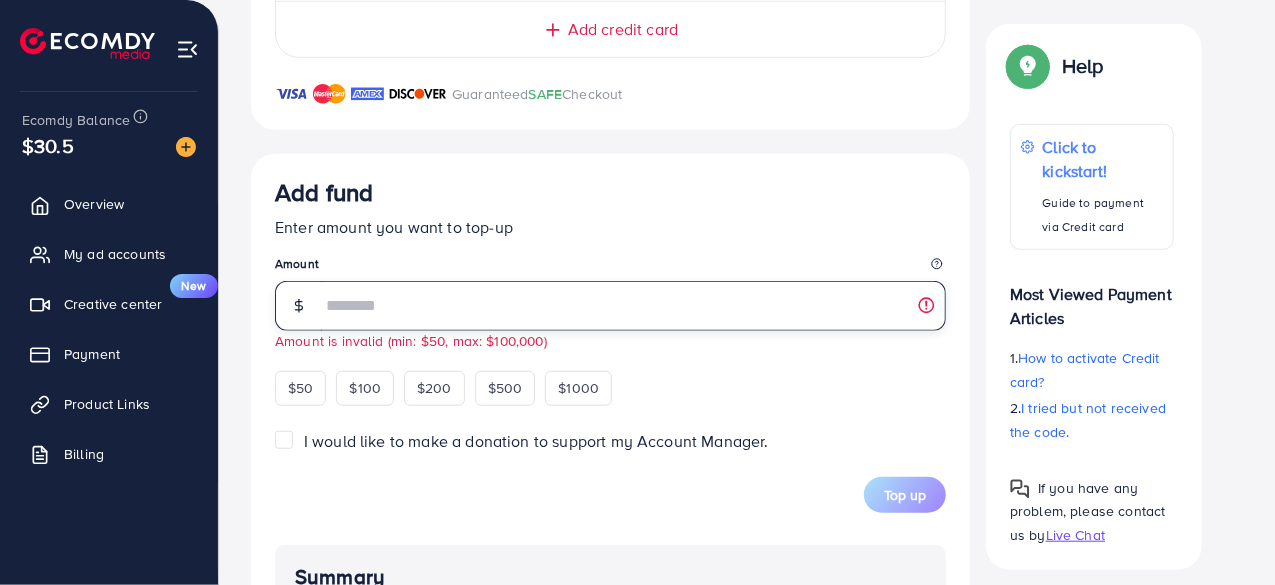 type on "*" 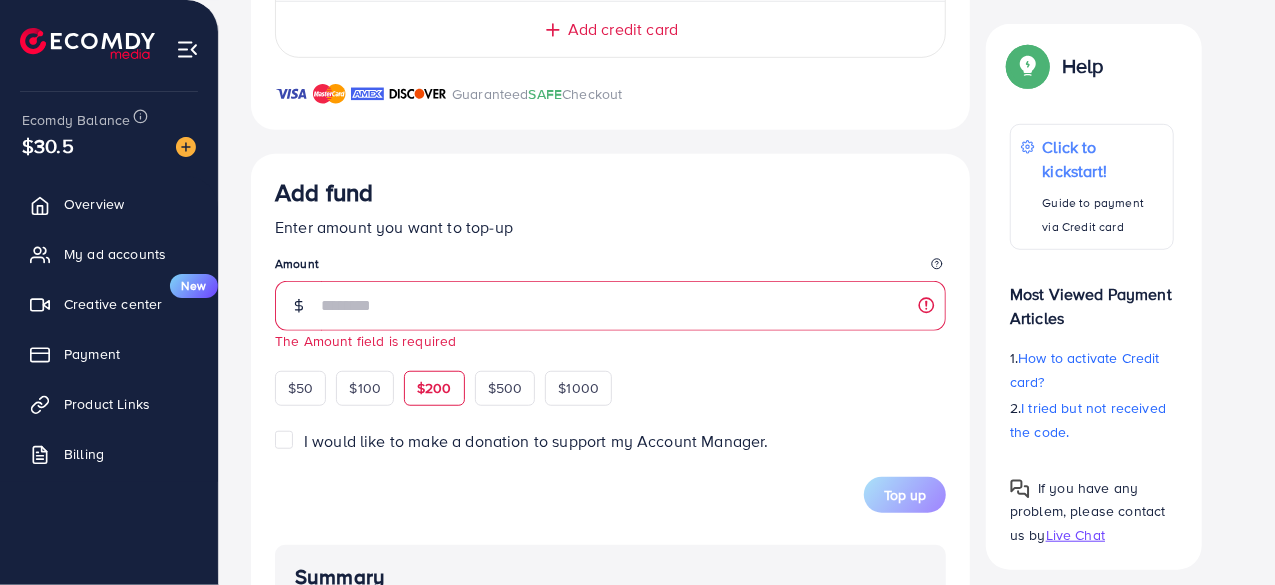 click on "$200" at bounding box center (434, 388) 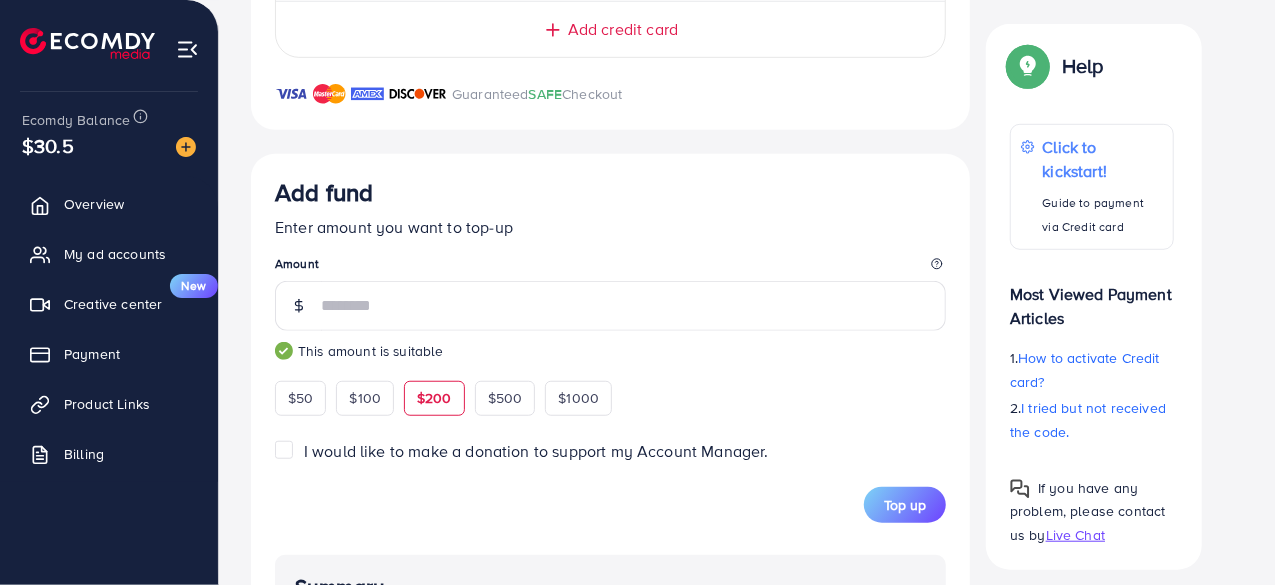 click on "Add fund  Enter amount you want to top-up Amount ***  This amount is suitable  $50 $100 $200 $500 $1000" at bounding box center (610, 296) 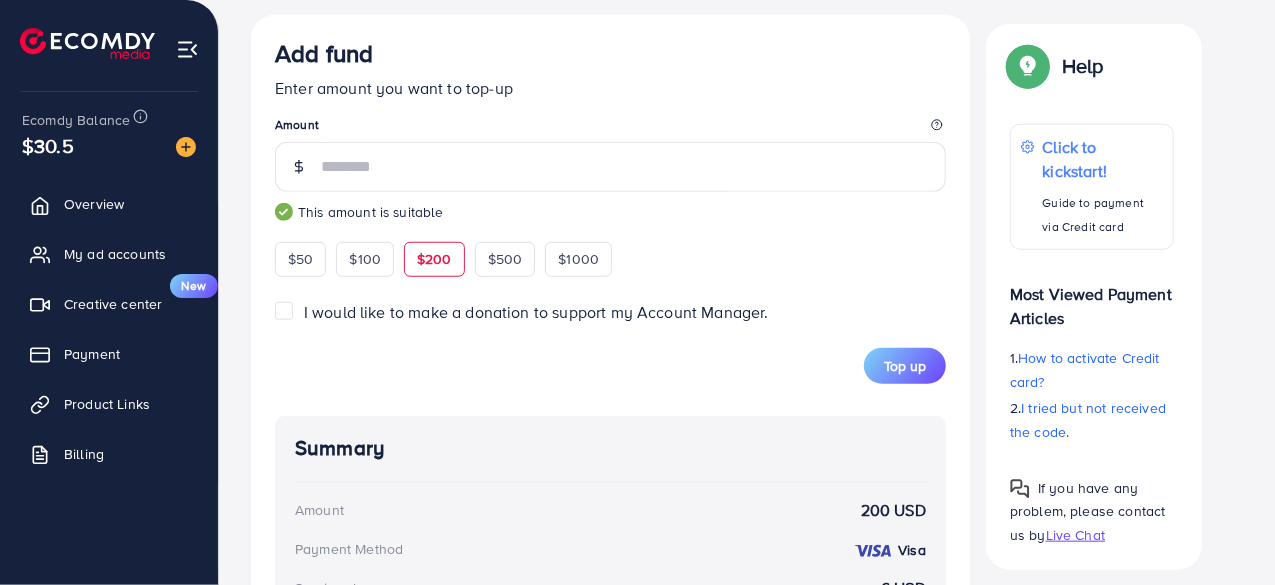 scroll, scrollTop: 800, scrollLeft: 0, axis: vertical 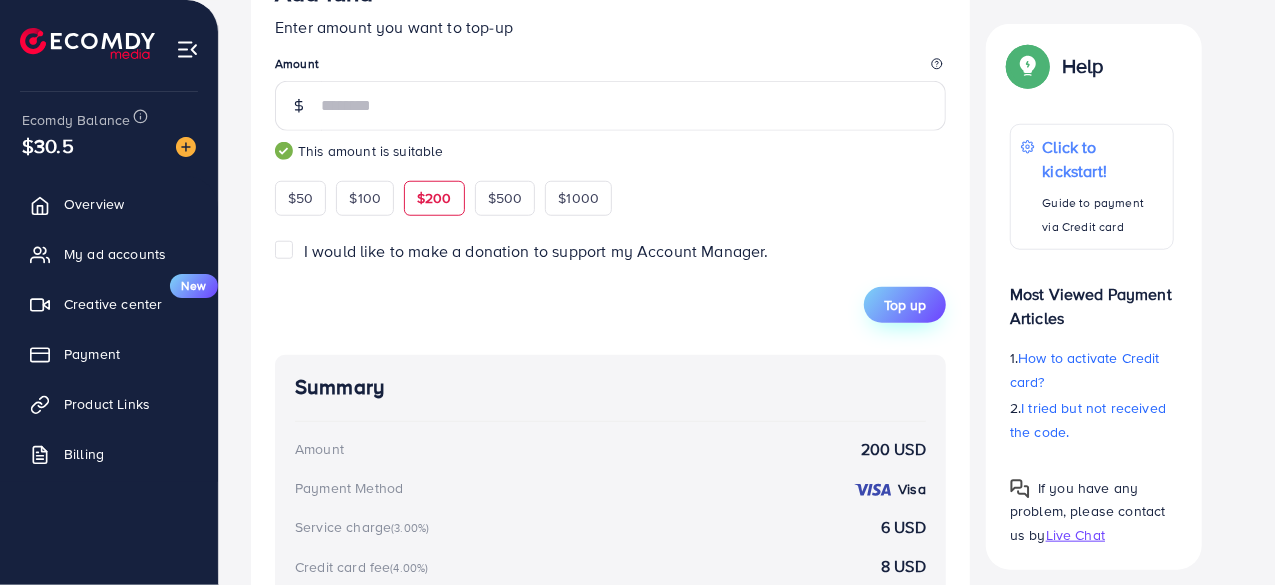 click on "Top up" at bounding box center [905, 305] 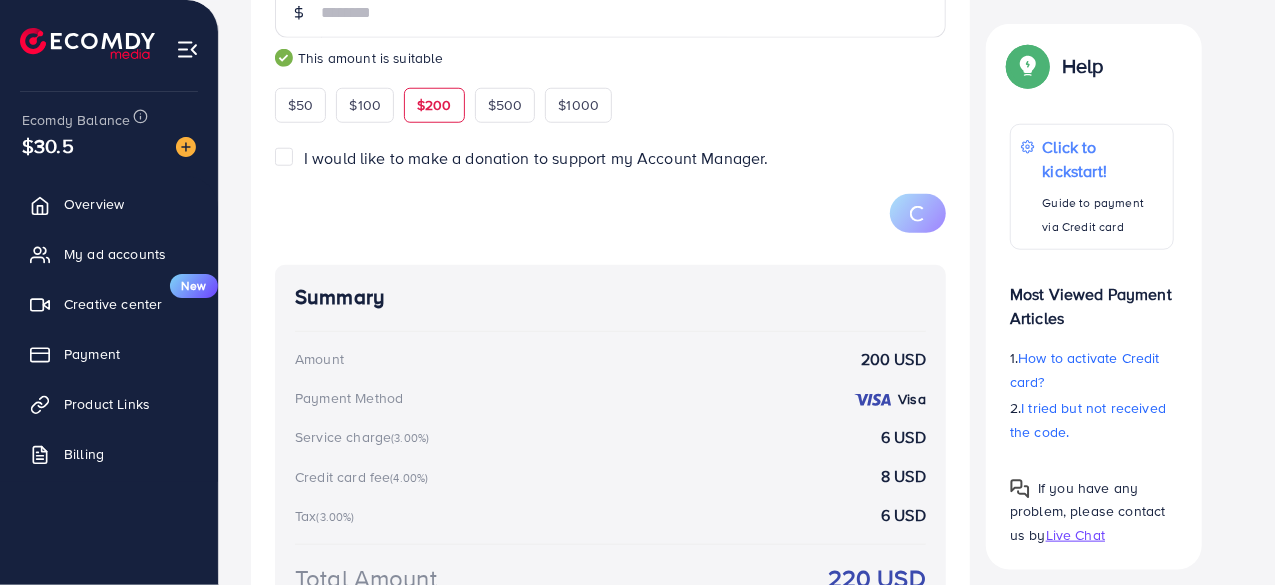 scroll, scrollTop: 1000, scrollLeft: 0, axis: vertical 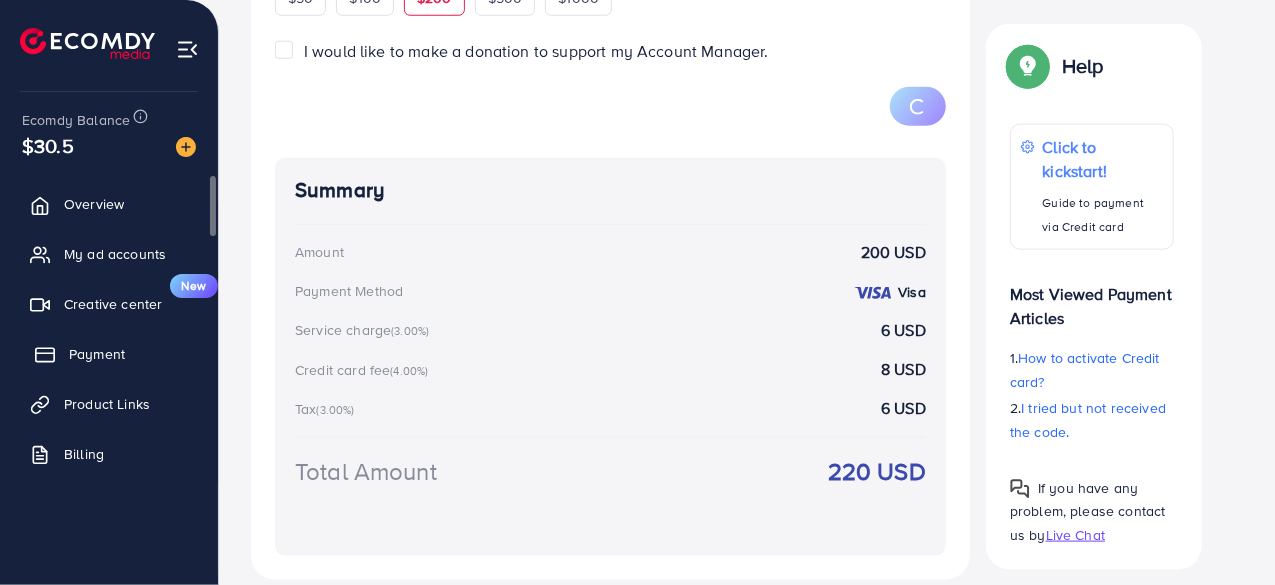 click on "Payment" at bounding box center (109, 354) 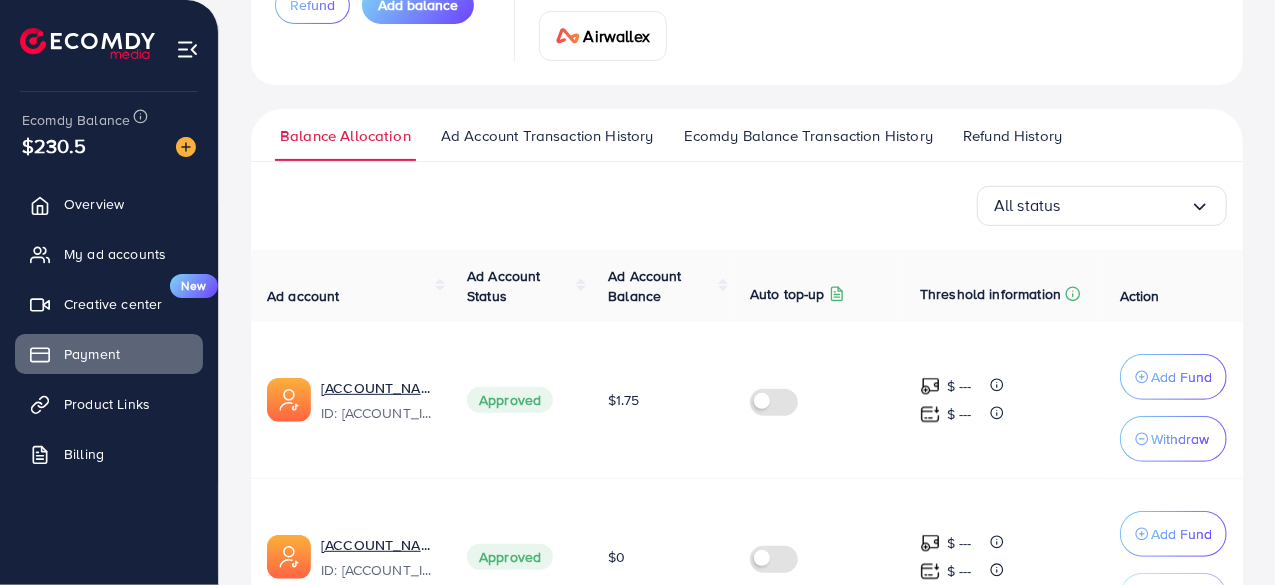 scroll, scrollTop: 373, scrollLeft: 0, axis: vertical 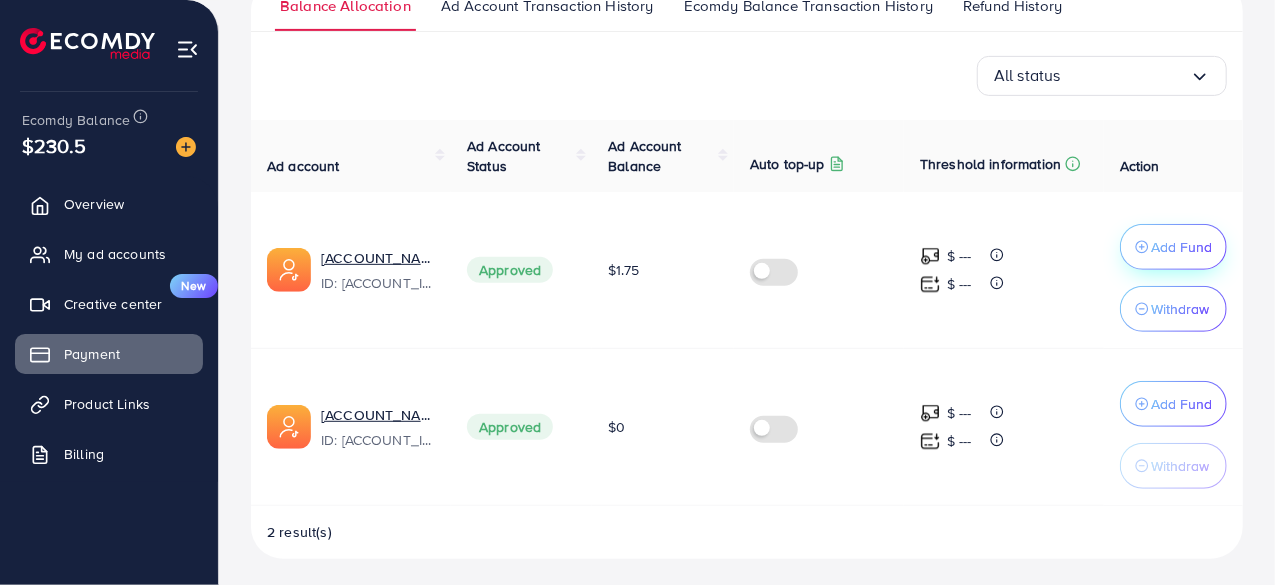 click on "Add Fund" at bounding box center (1181, 247) 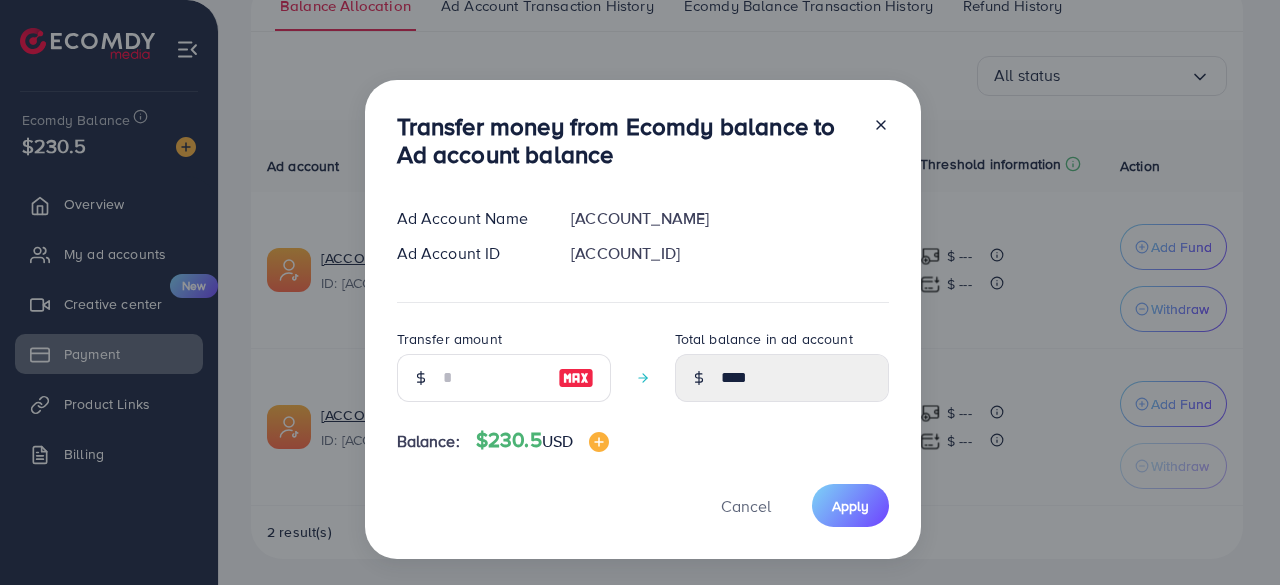 click at bounding box center [576, 378] 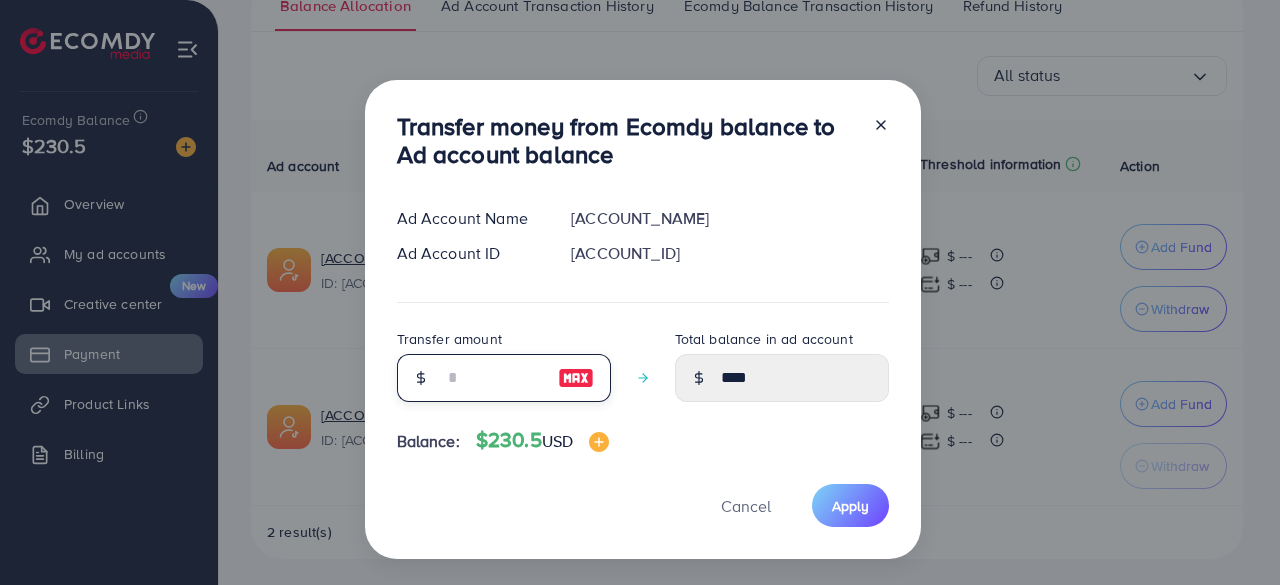 click at bounding box center (493, 378) 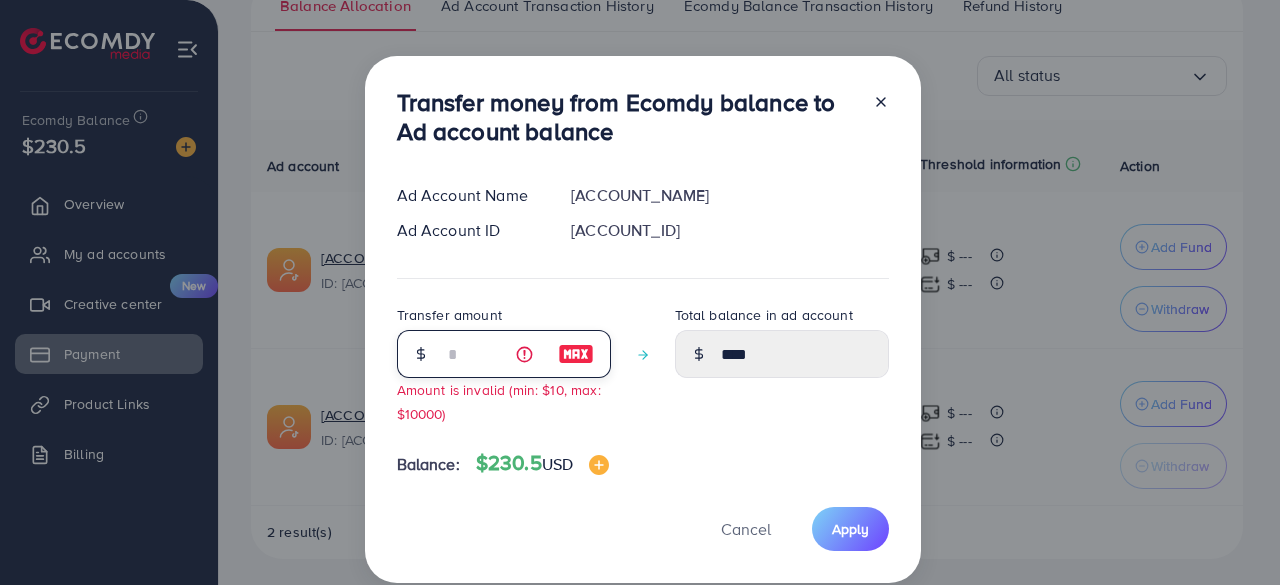 type on "****" 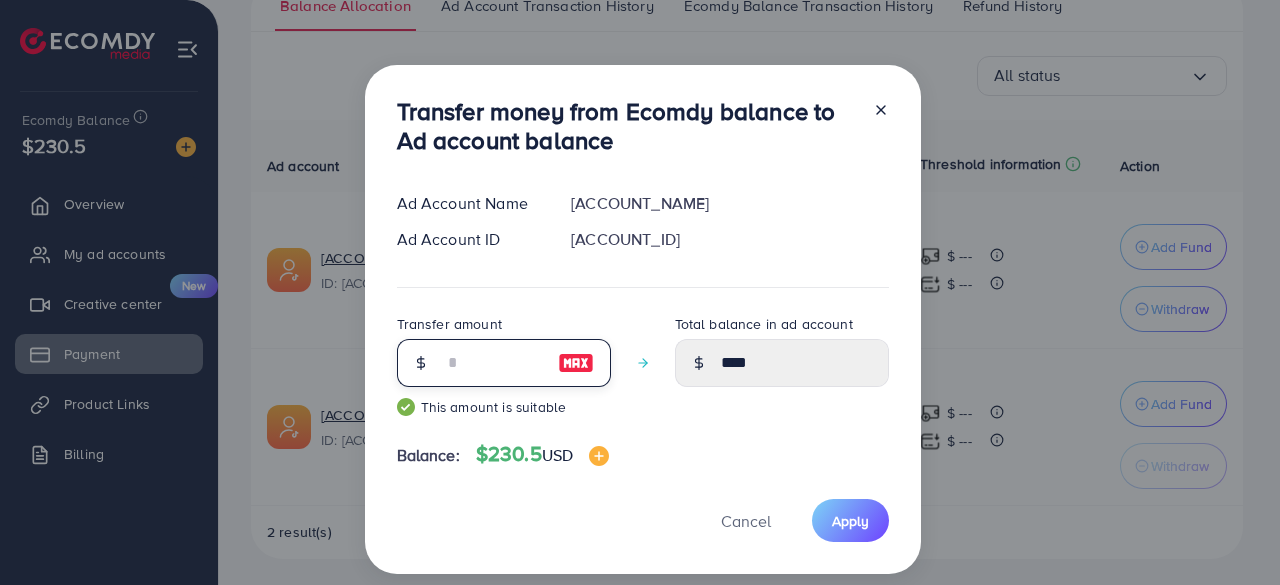 type on "*****" 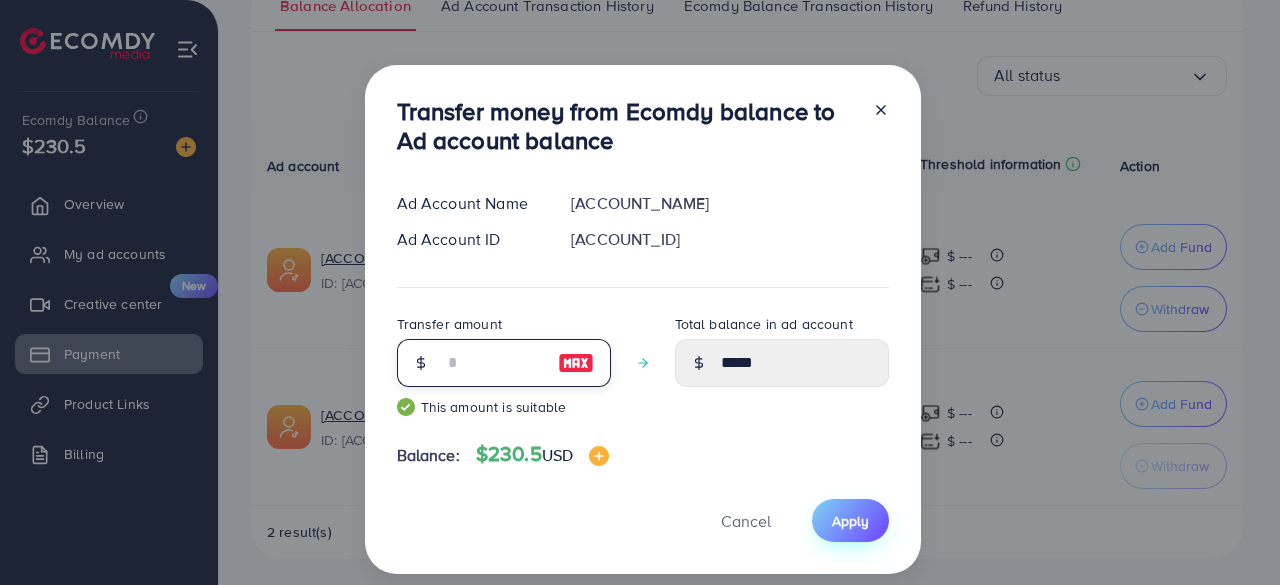 type on "**" 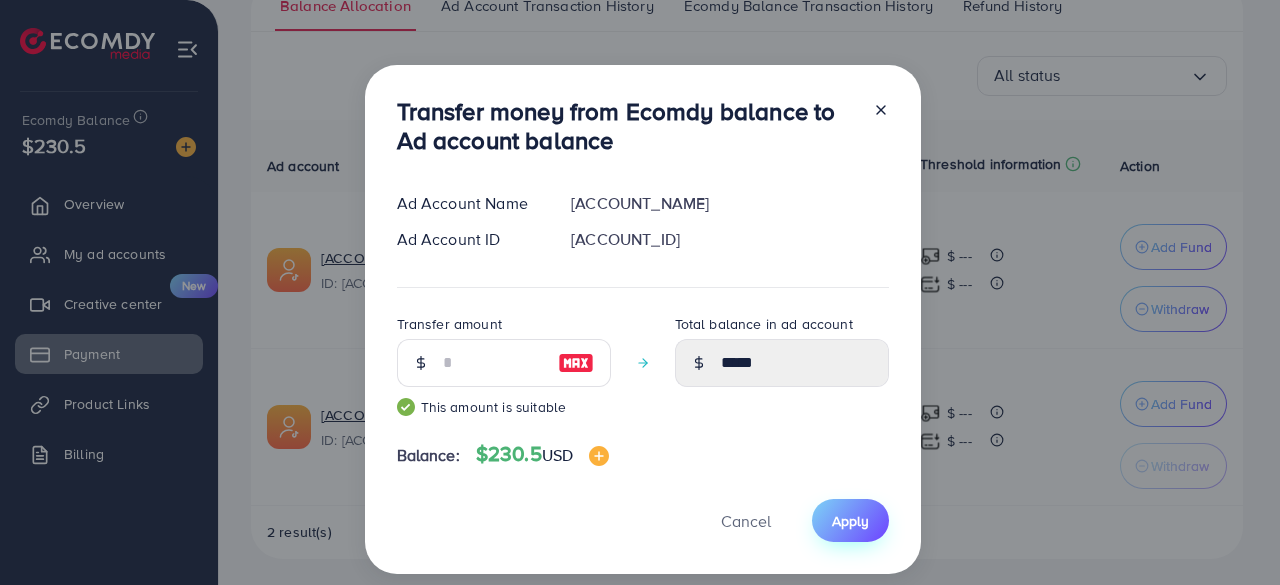 click on "Apply" at bounding box center (850, 521) 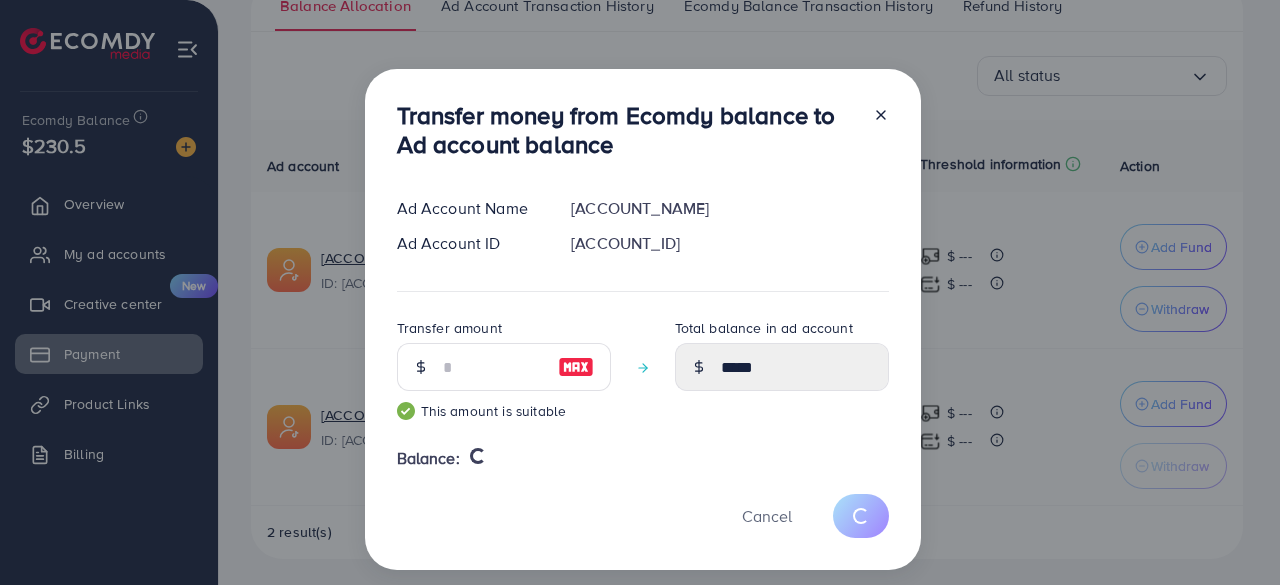 type 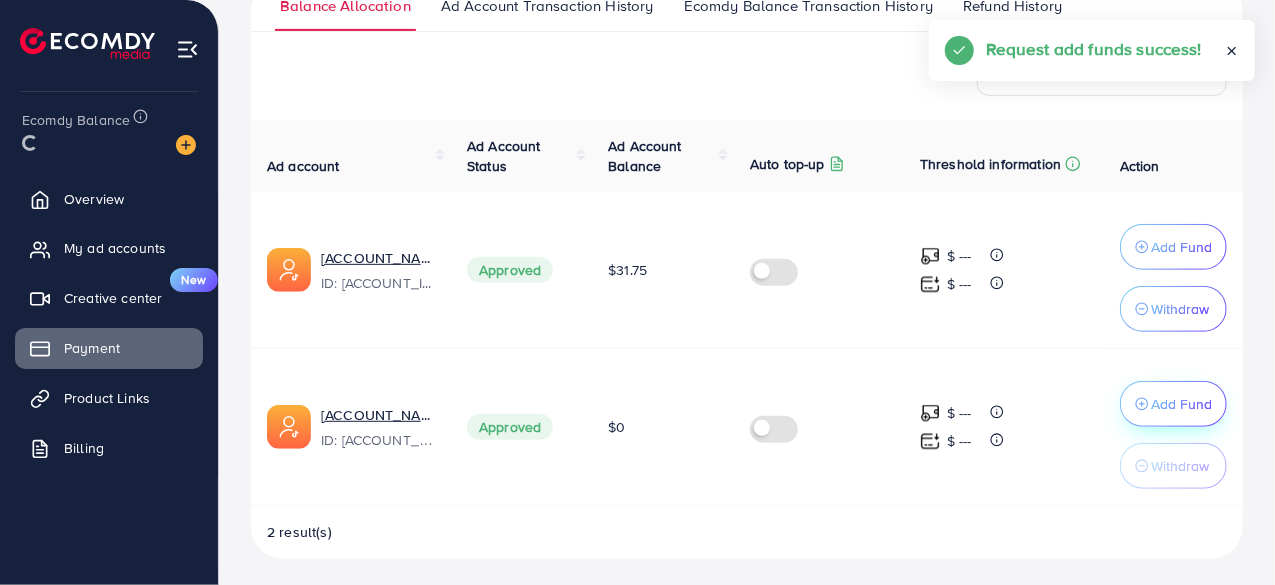 click on "Add Fund" at bounding box center [1173, 247] 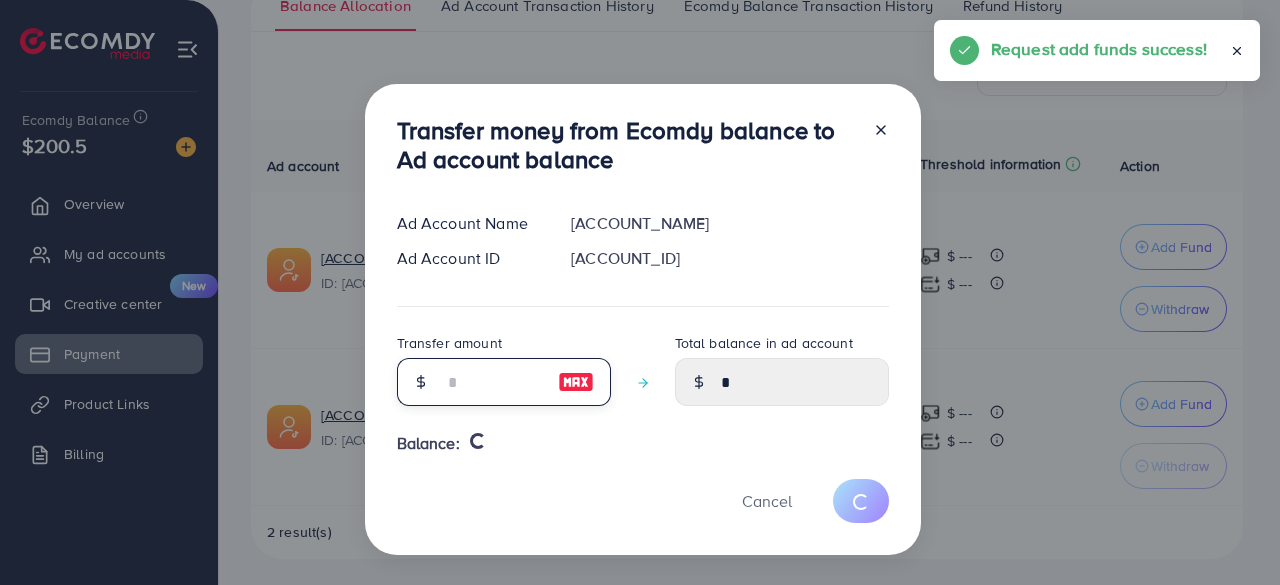 click at bounding box center [493, 382] 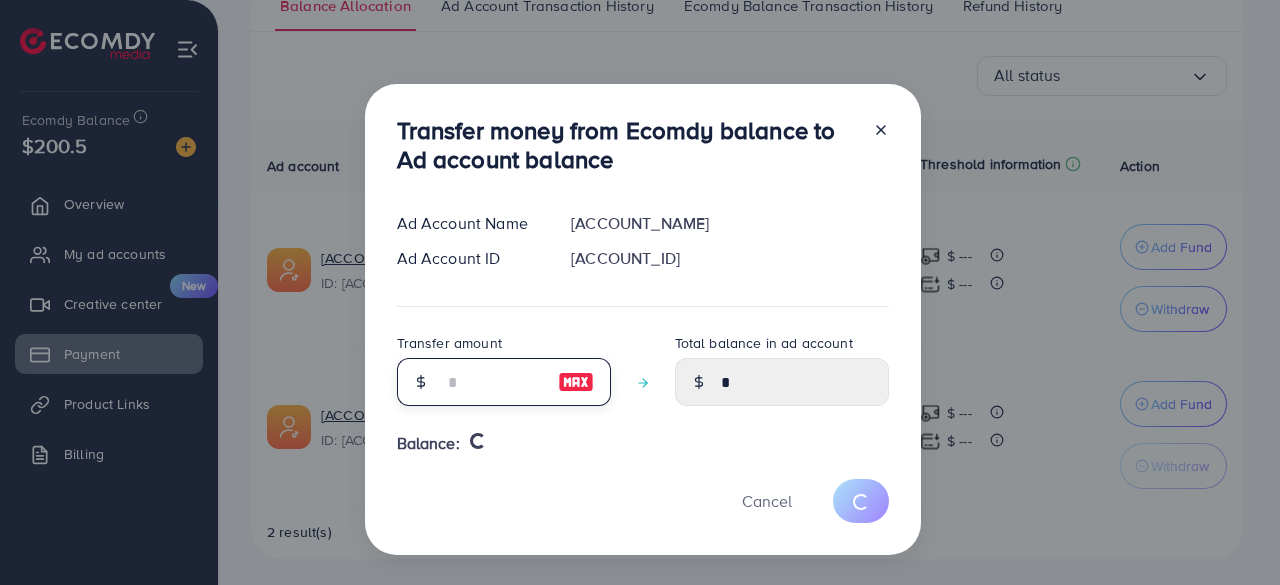 type on "*" 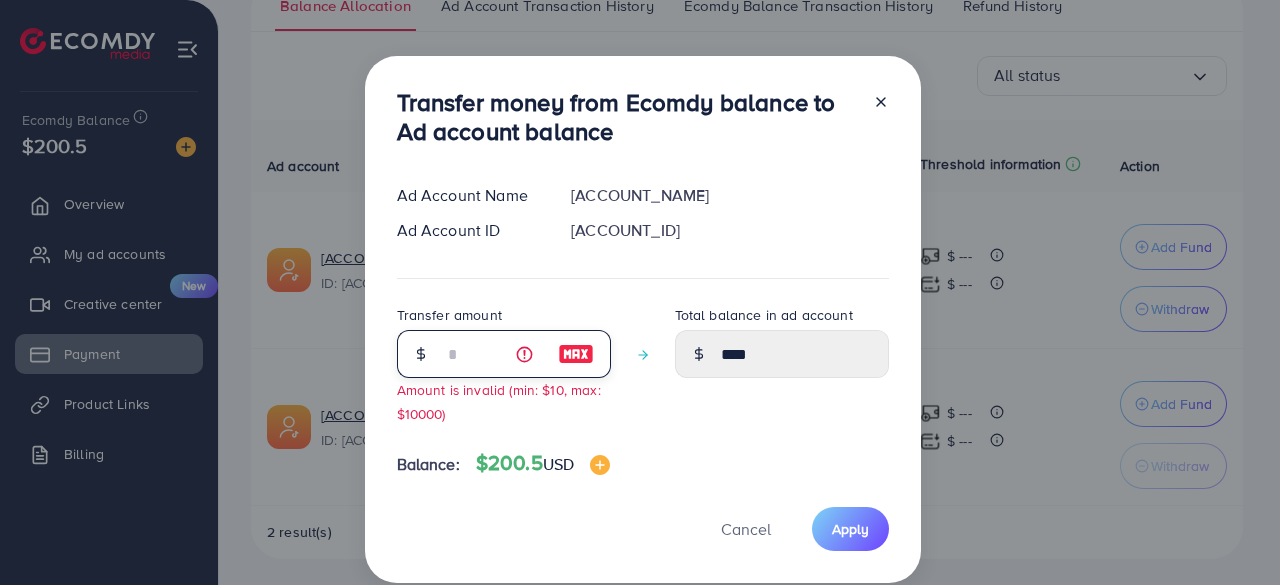 type on "**" 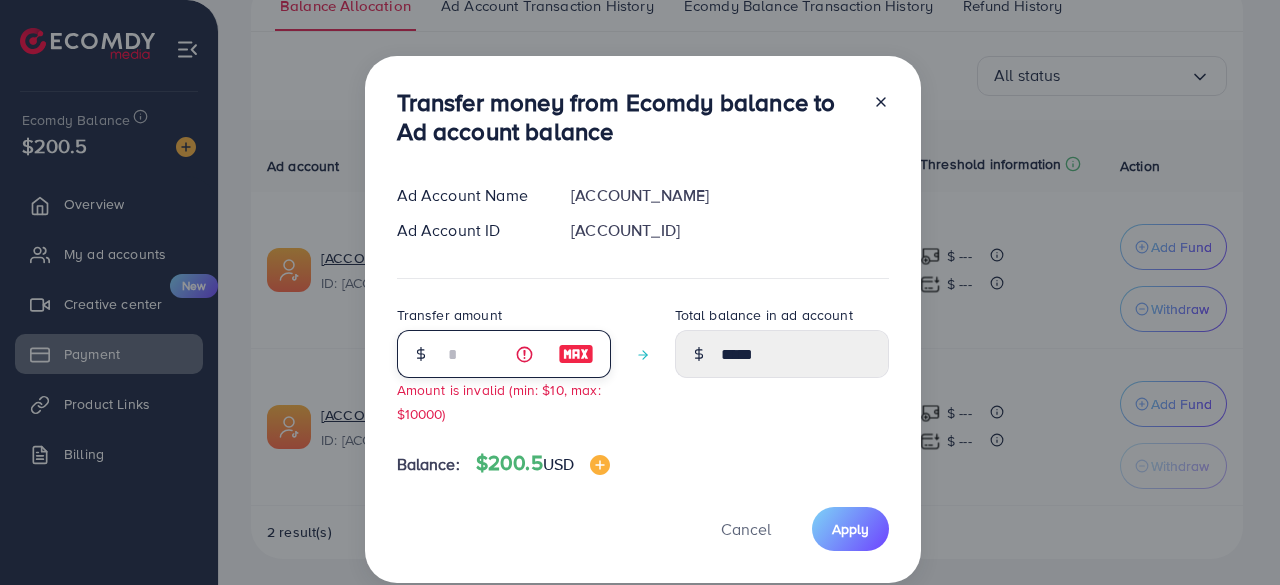 type on "***" 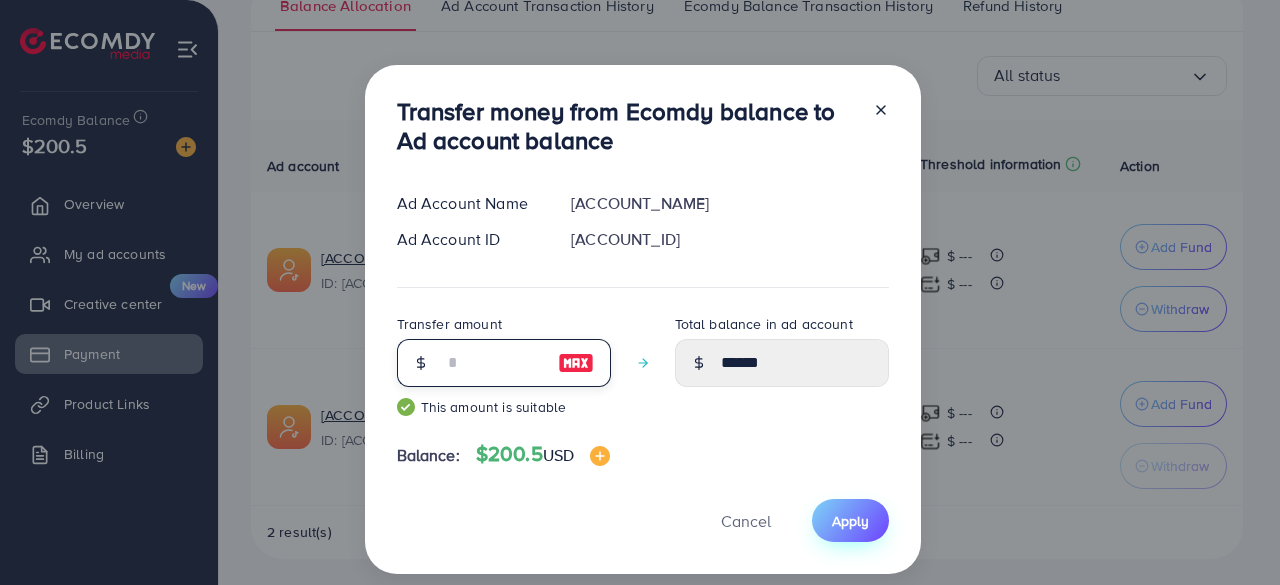 type on "***" 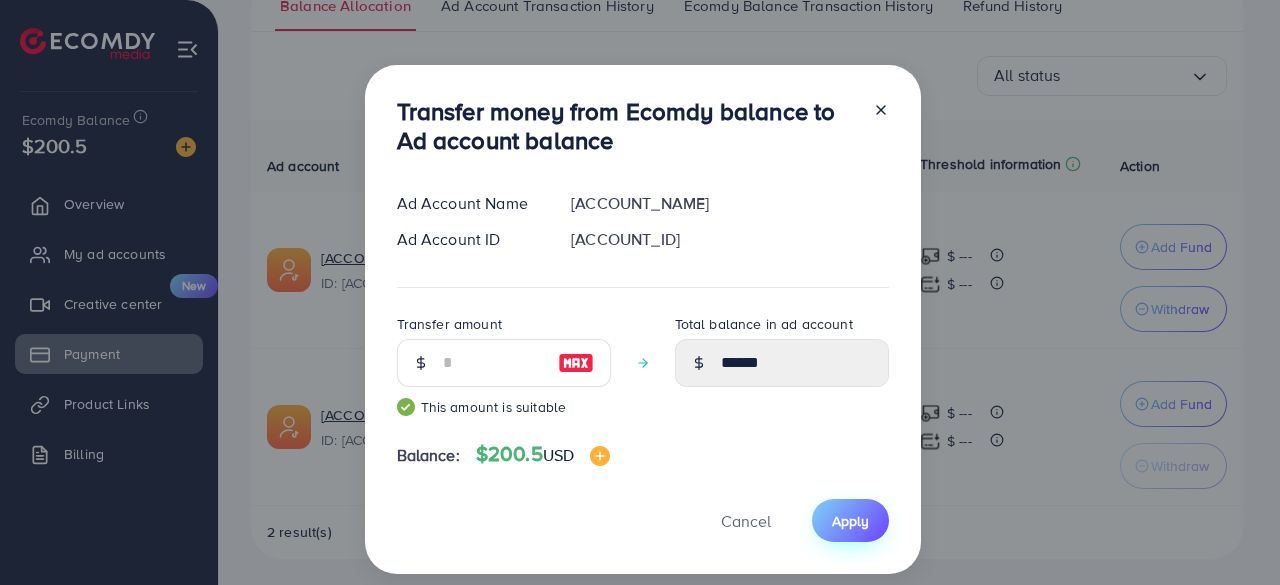 click on "Apply" at bounding box center (850, 521) 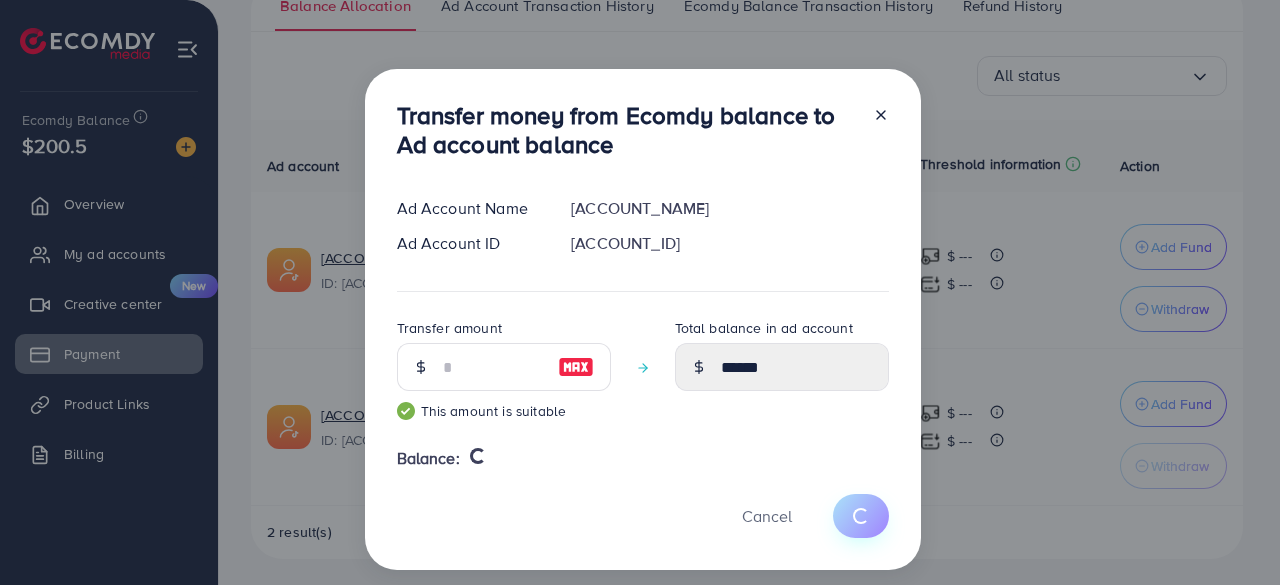 type 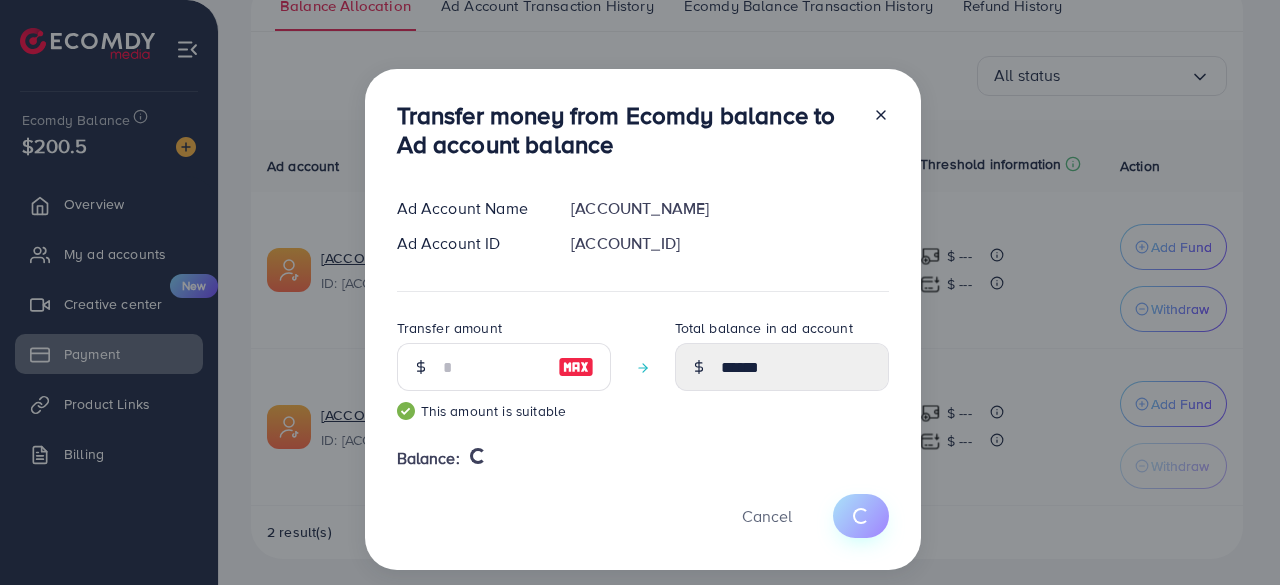 type on "*" 